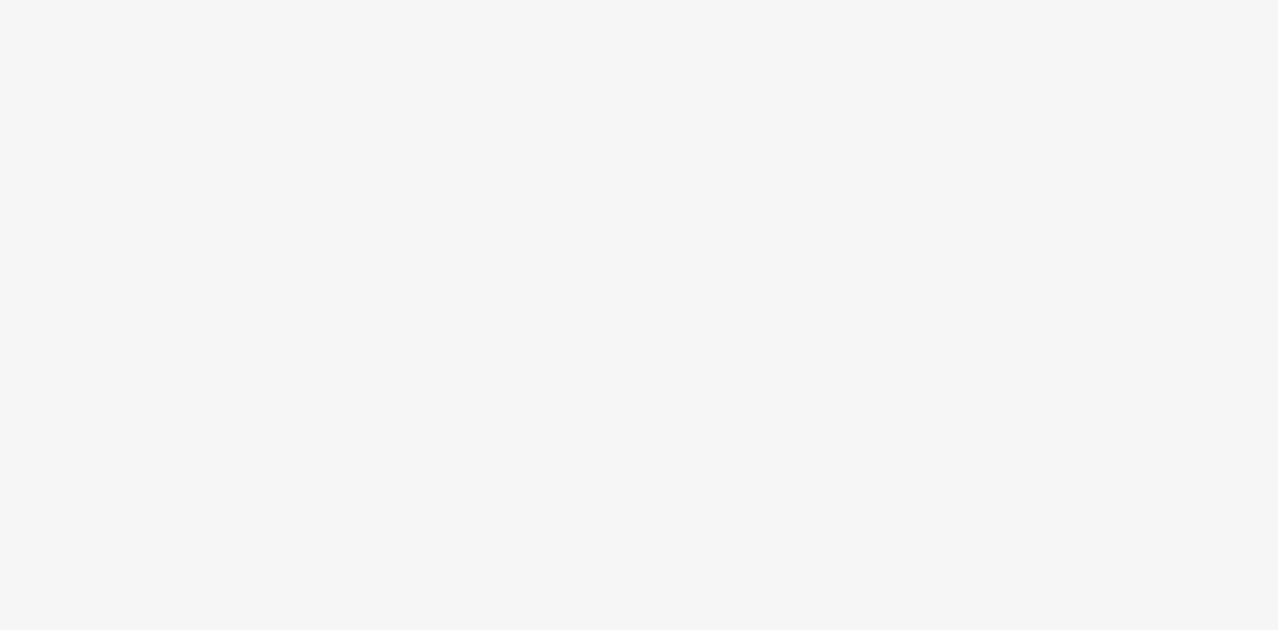 scroll, scrollTop: 0, scrollLeft: 0, axis: both 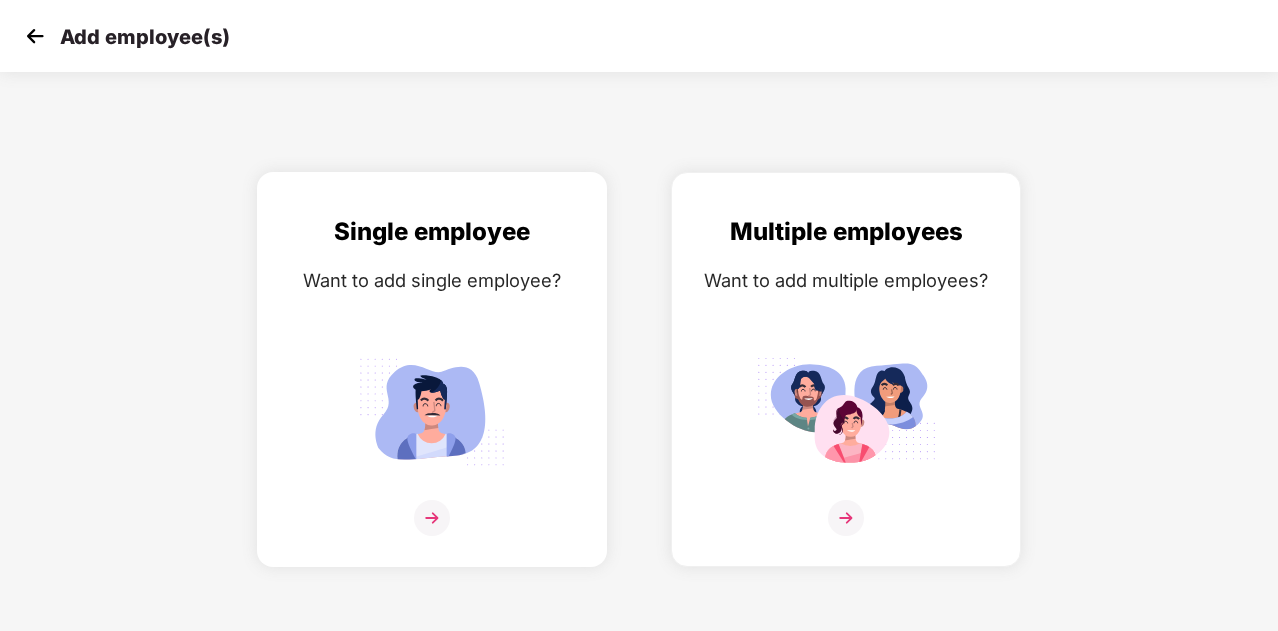 click on "Single employee Want to add single employee?" at bounding box center [432, 387] 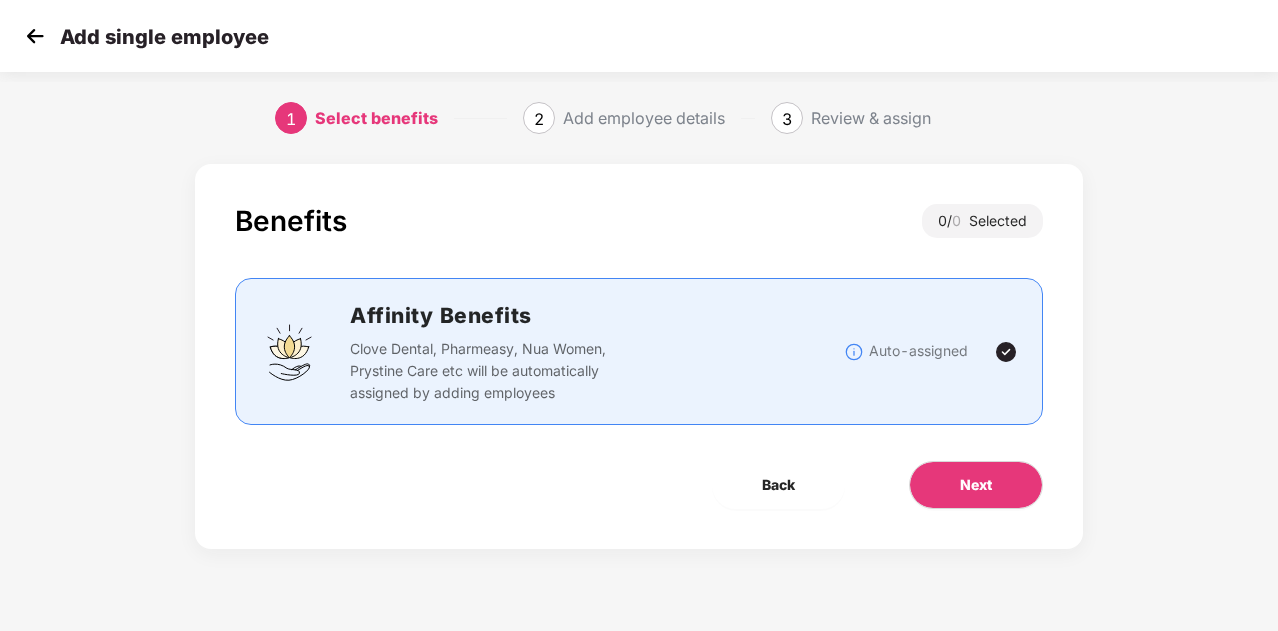 click on "Add single employee" at bounding box center [164, 37] 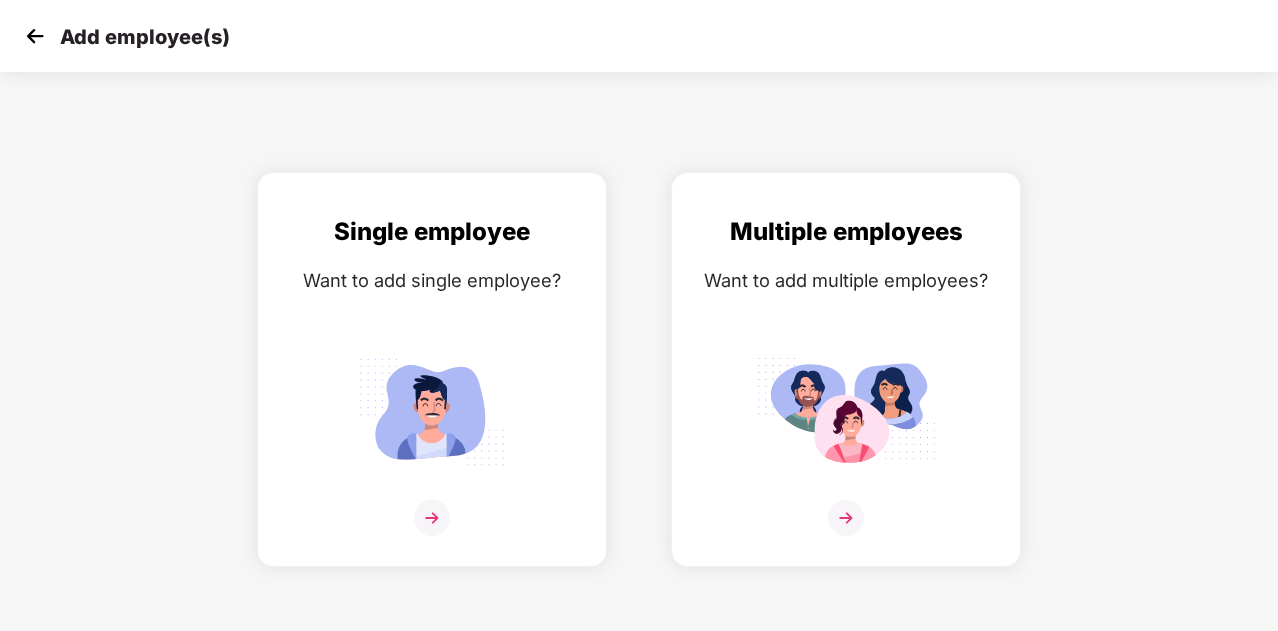 click at bounding box center [35, 36] 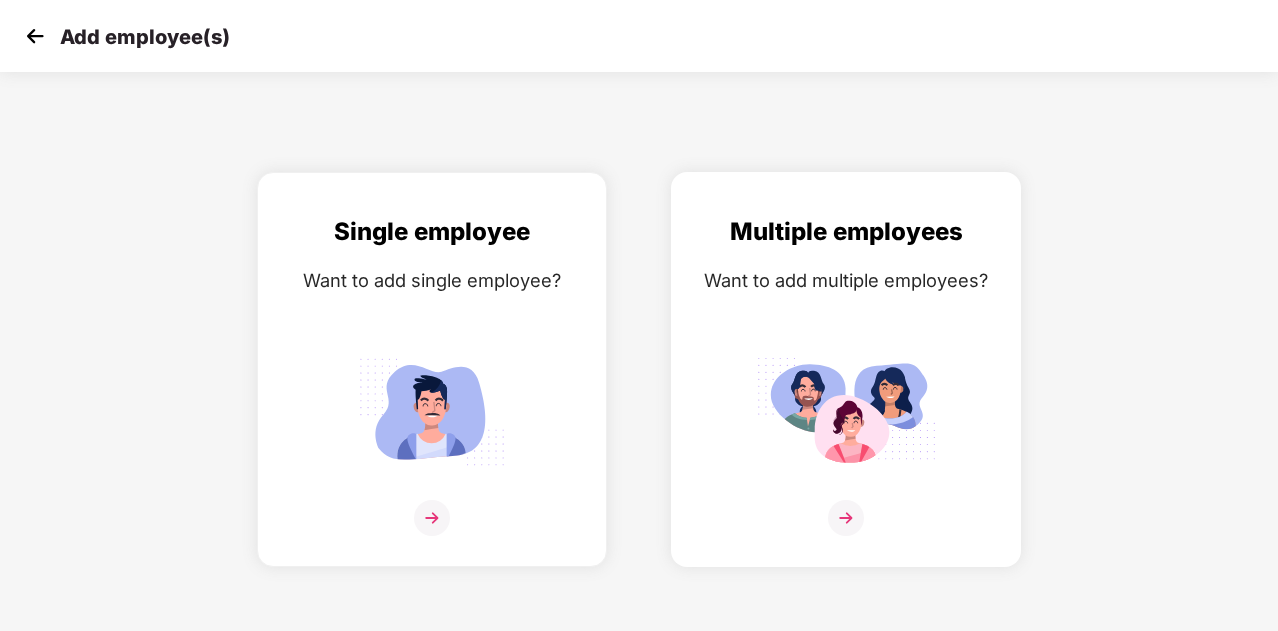 click on "Multiple employees Want to add multiple employees?" at bounding box center [846, 387] 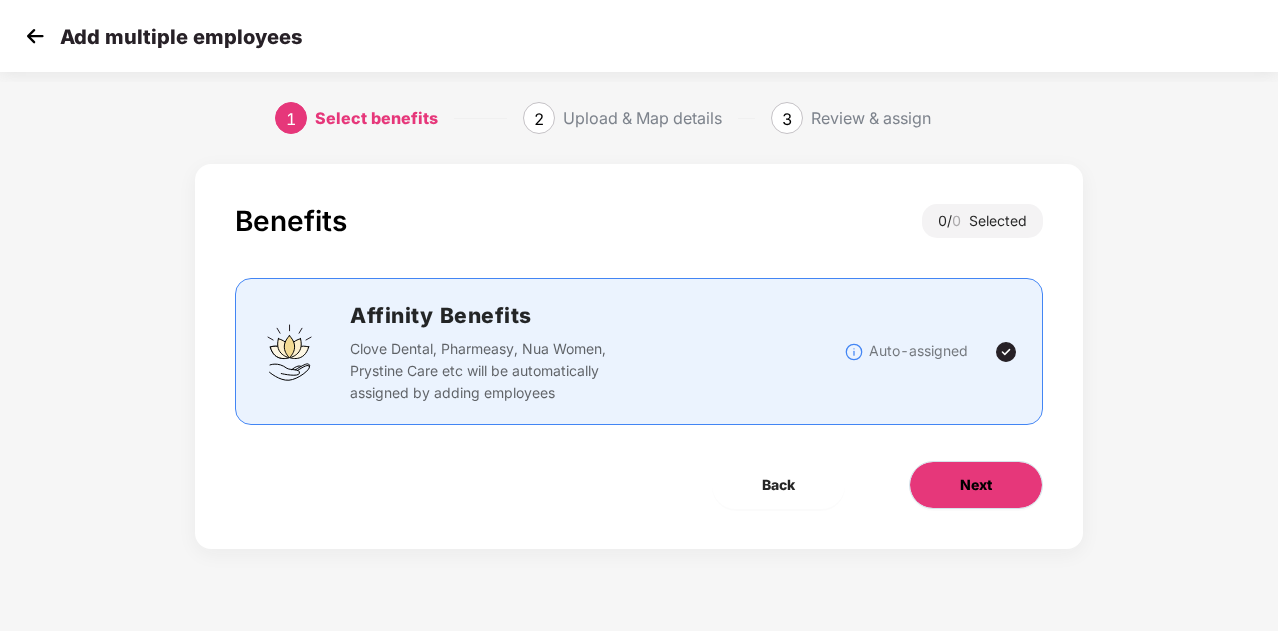click on "Next" at bounding box center (976, 485) 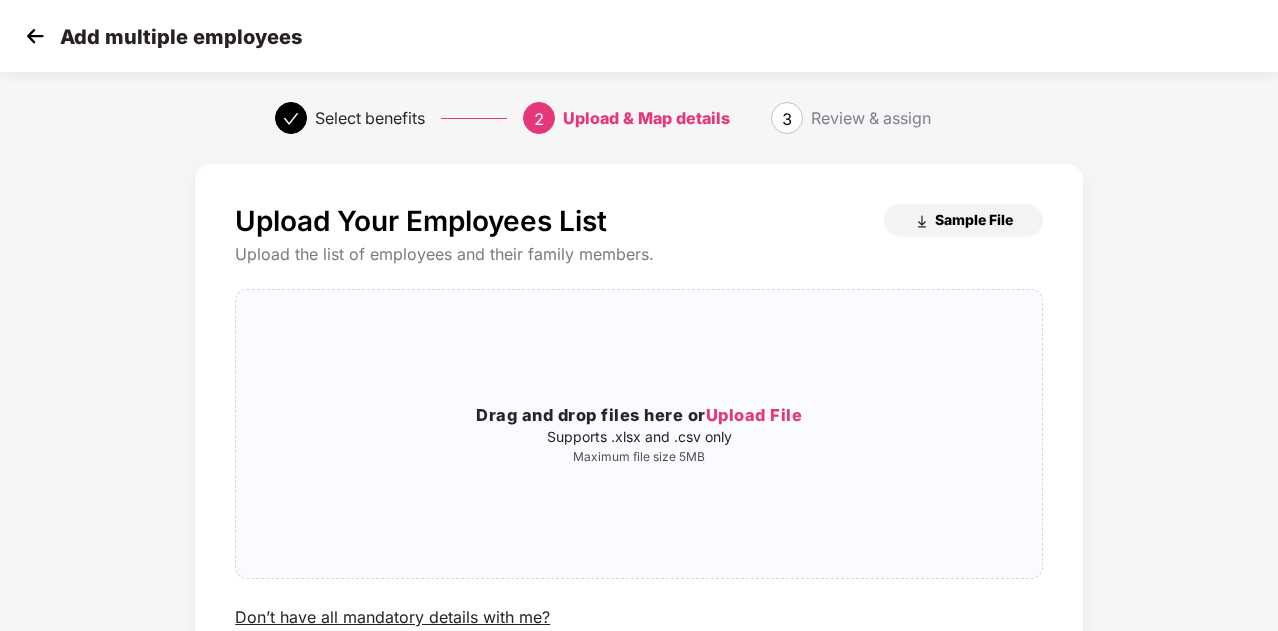 click on "Sample File" at bounding box center (974, 219) 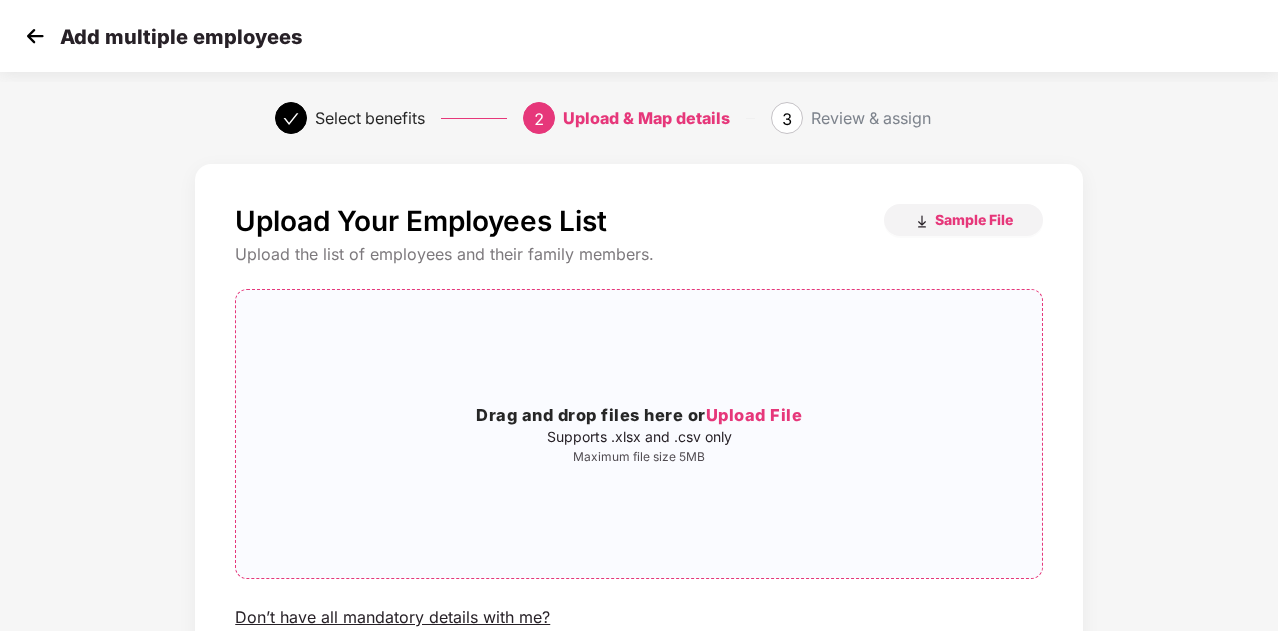 click on "Upload File" at bounding box center (754, 415) 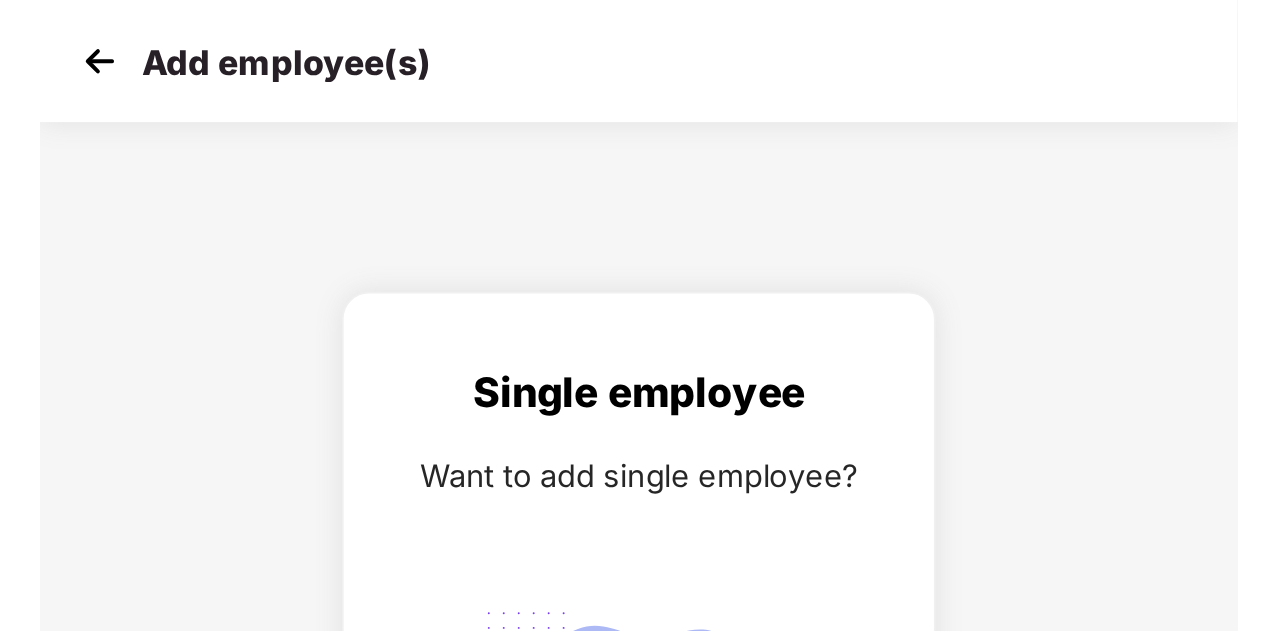 scroll, scrollTop: 0, scrollLeft: 0, axis: both 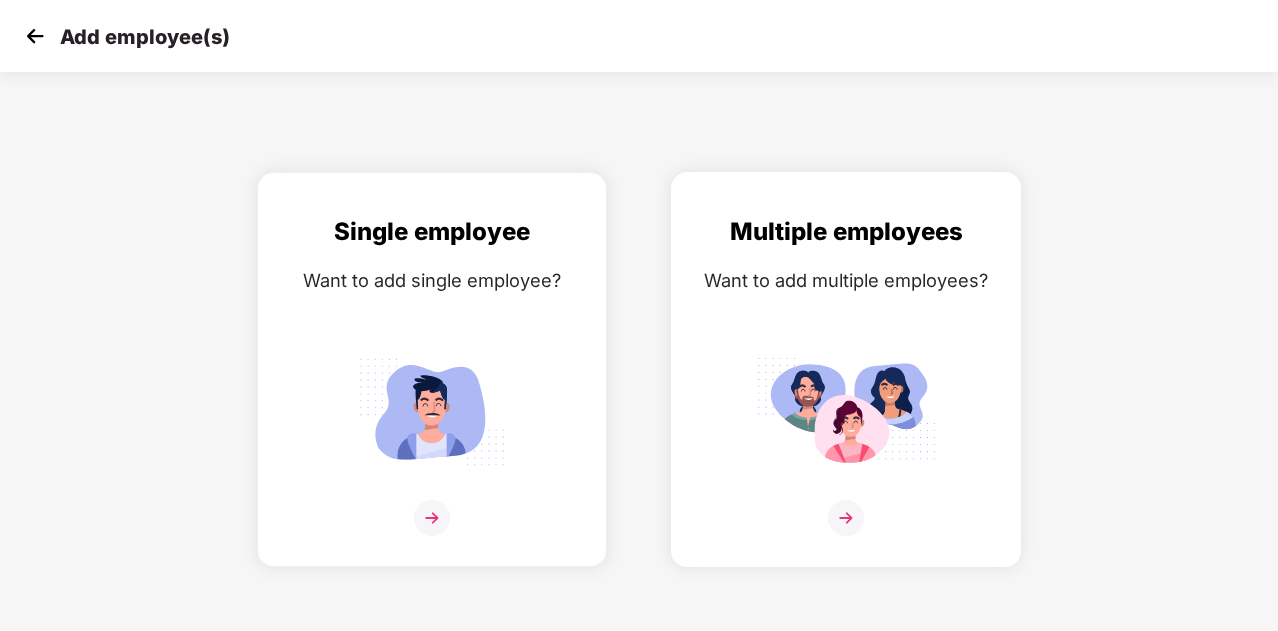 click on "Want to add multiple employees?" at bounding box center (846, 280) 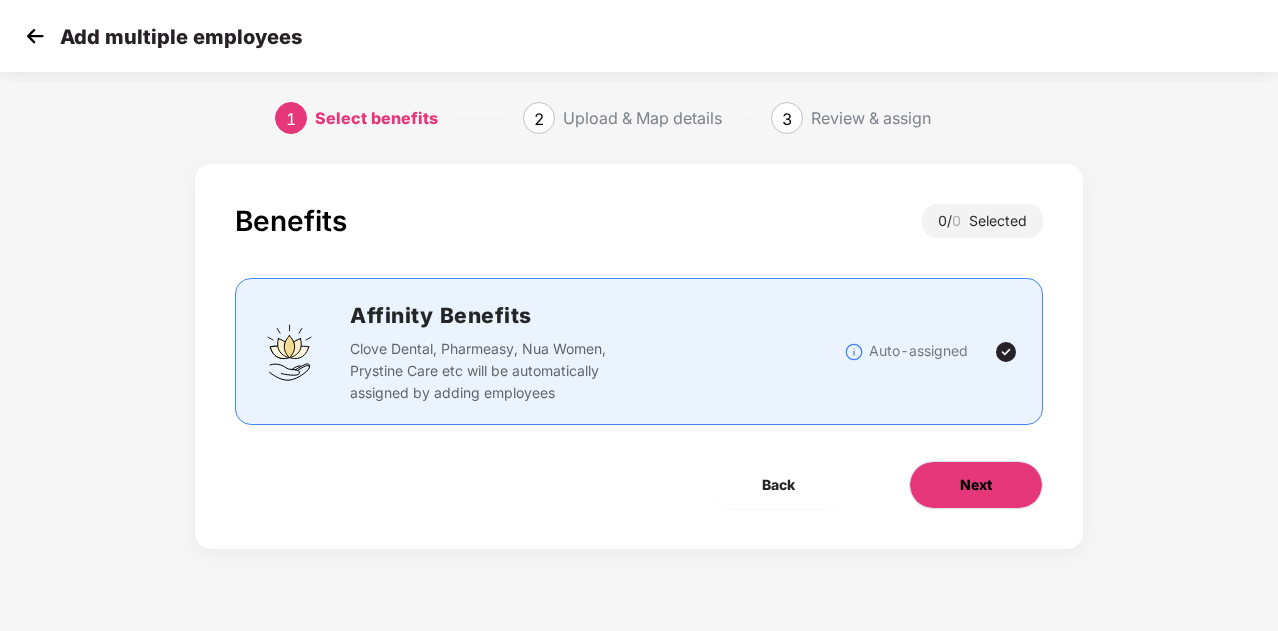 click on "Next" at bounding box center (976, 485) 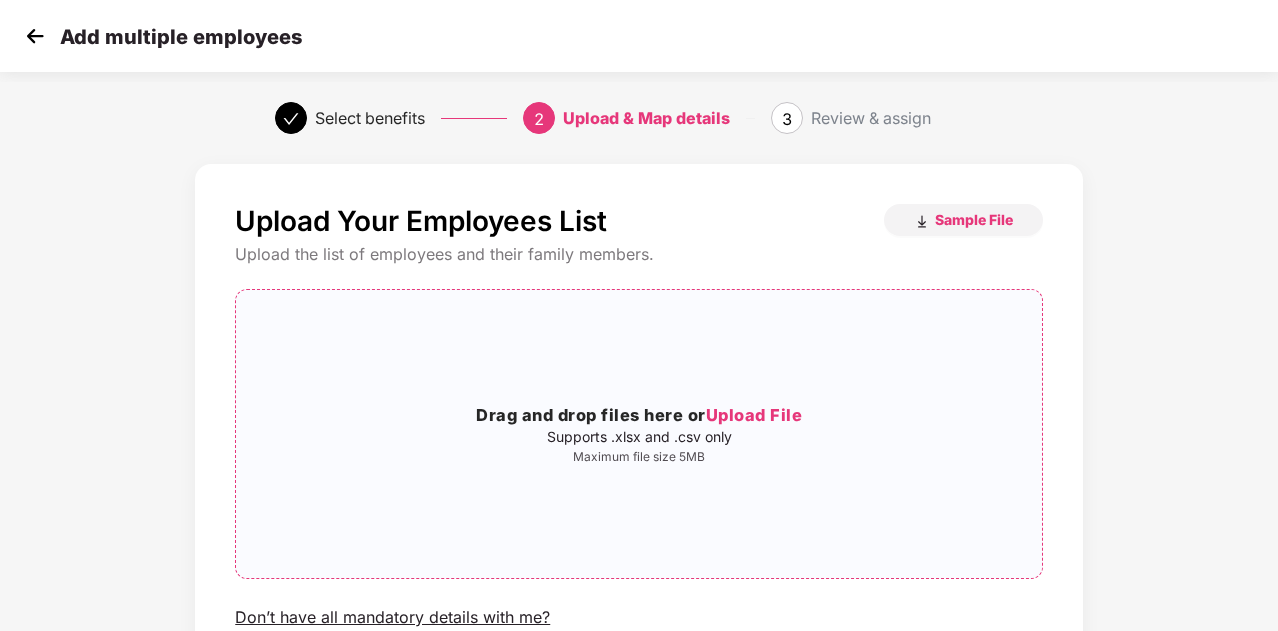 click on "Upload File" at bounding box center (754, 415) 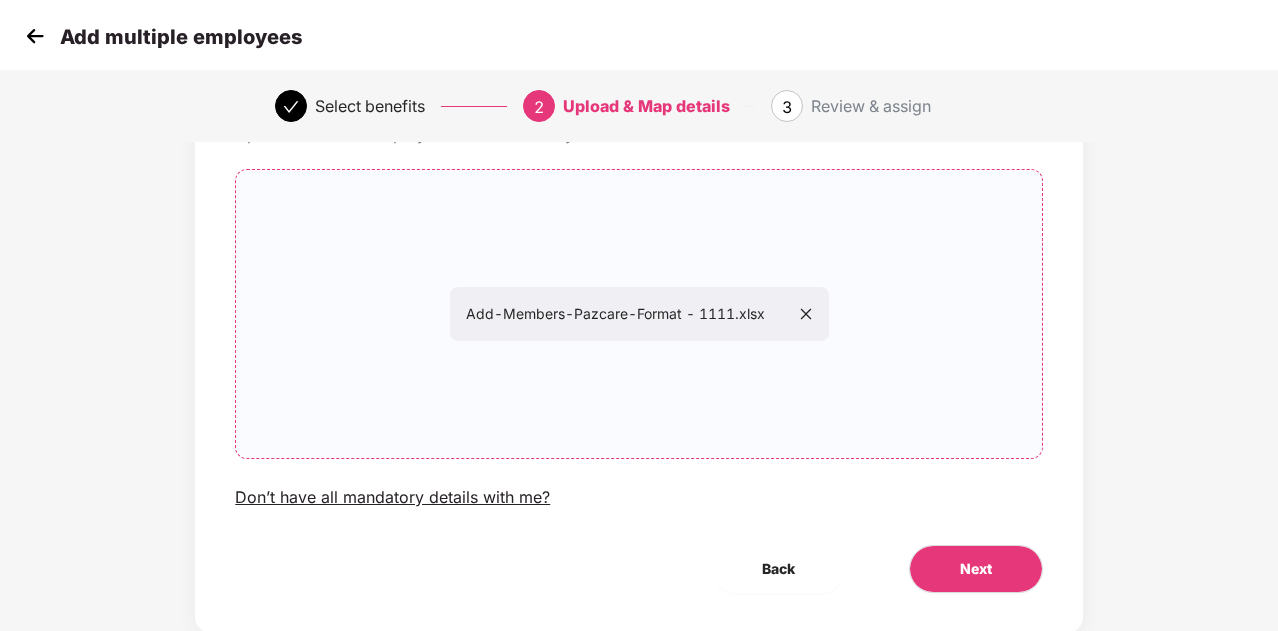 scroll, scrollTop: 160, scrollLeft: 0, axis: vertical 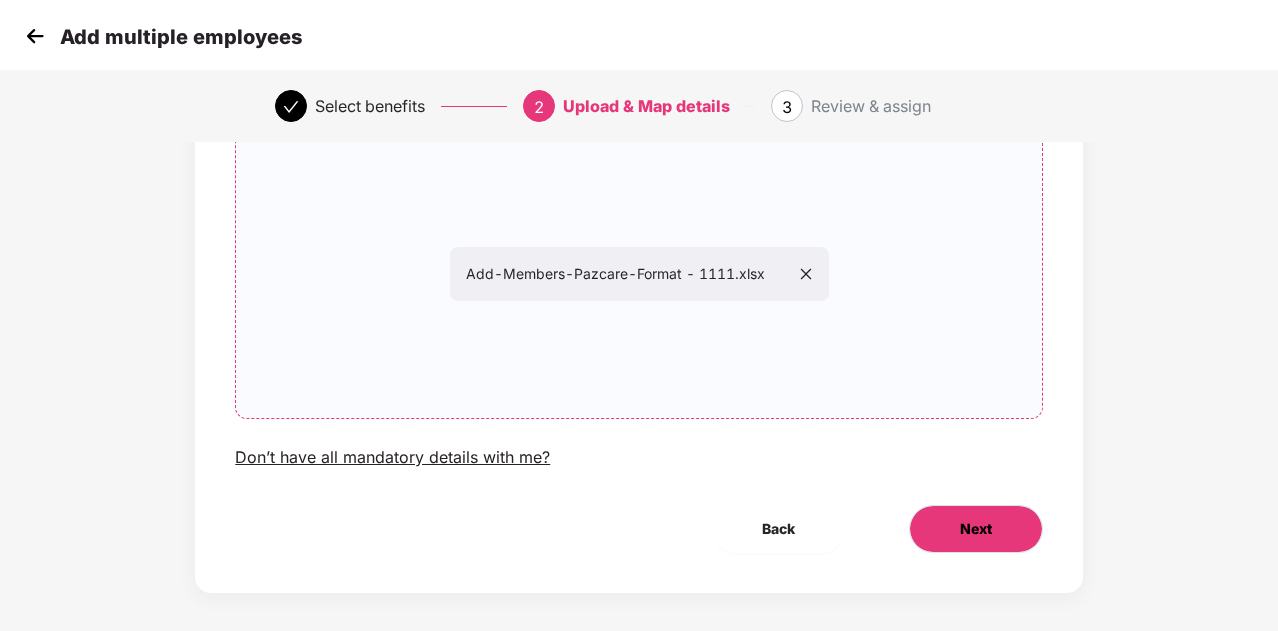 click on "Next" at bounding box center (976, 529) 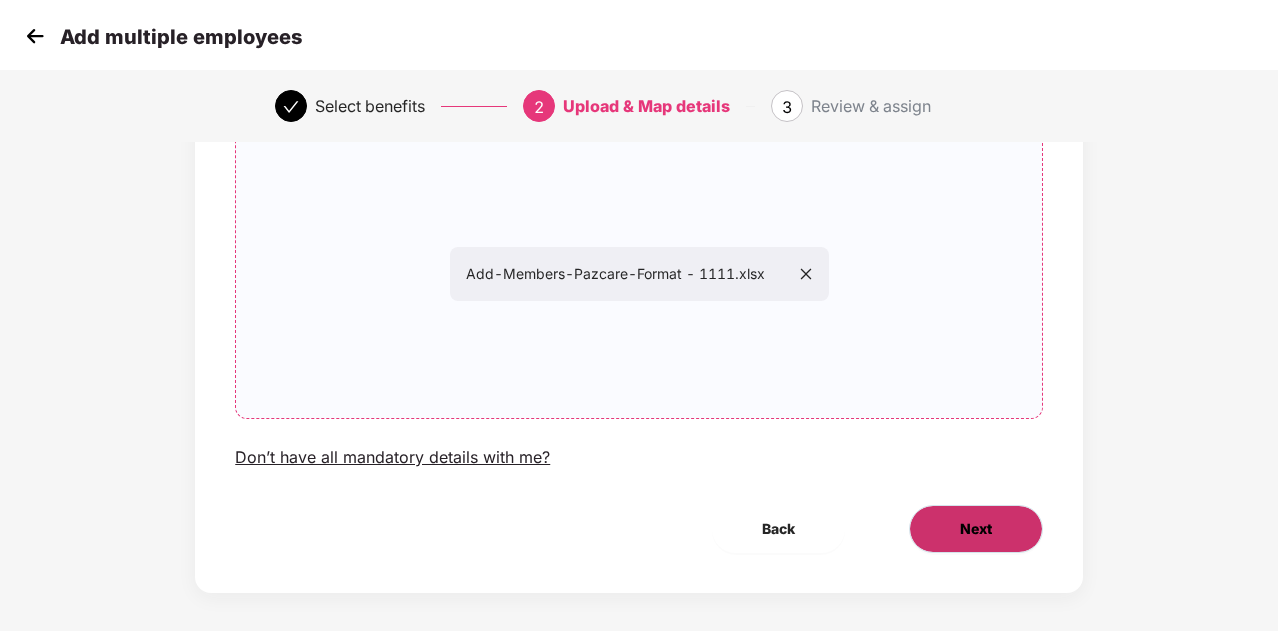 scroll, scrollTop: 0, scrollLeft: 0, axis: both 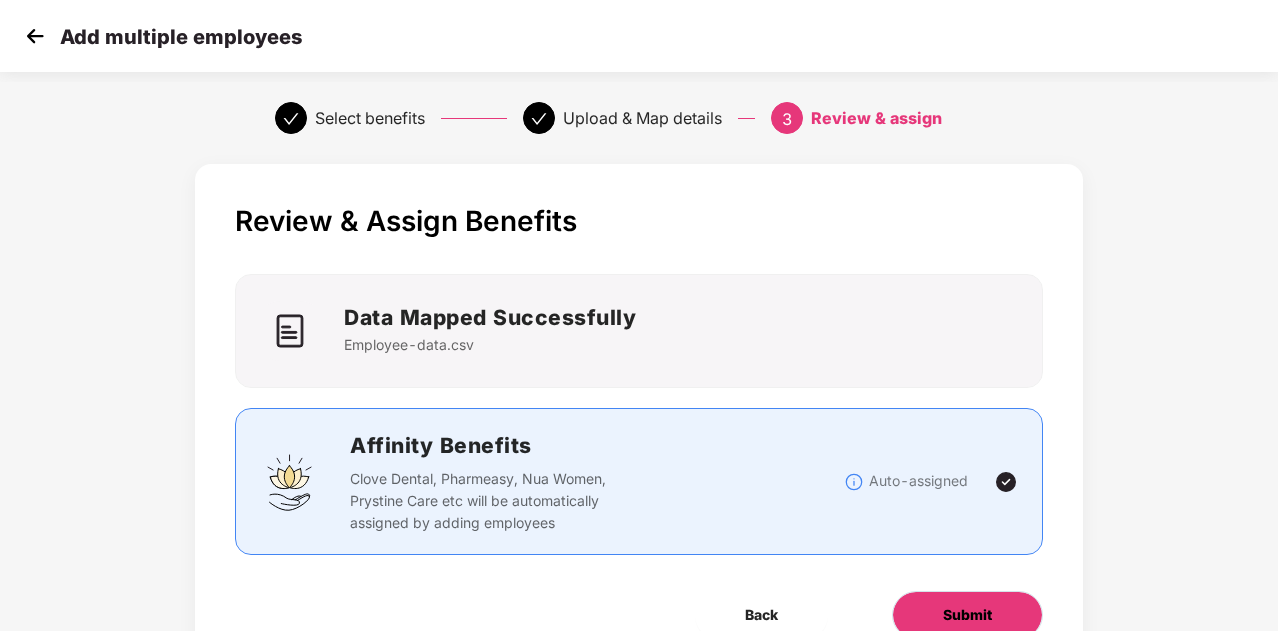 click on "Submit" at bounding box center (967, 615) 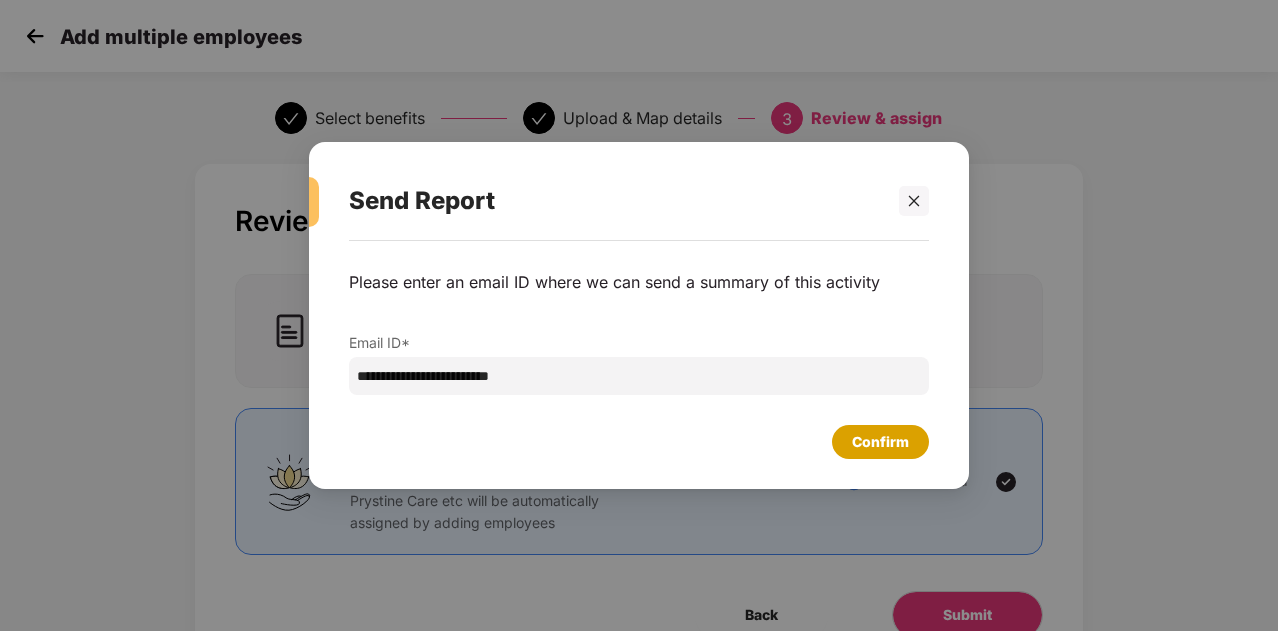 click on "Confirm" at bounding box center [880, 442] 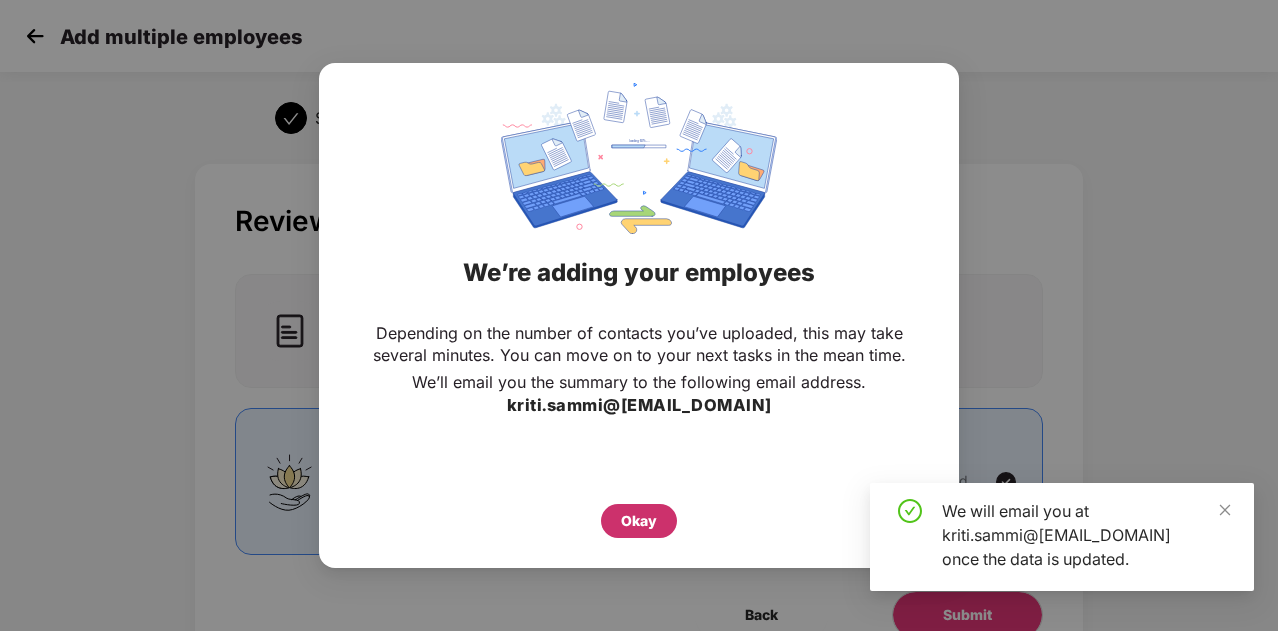 click on "Okay" at bounding box center [639, 521] 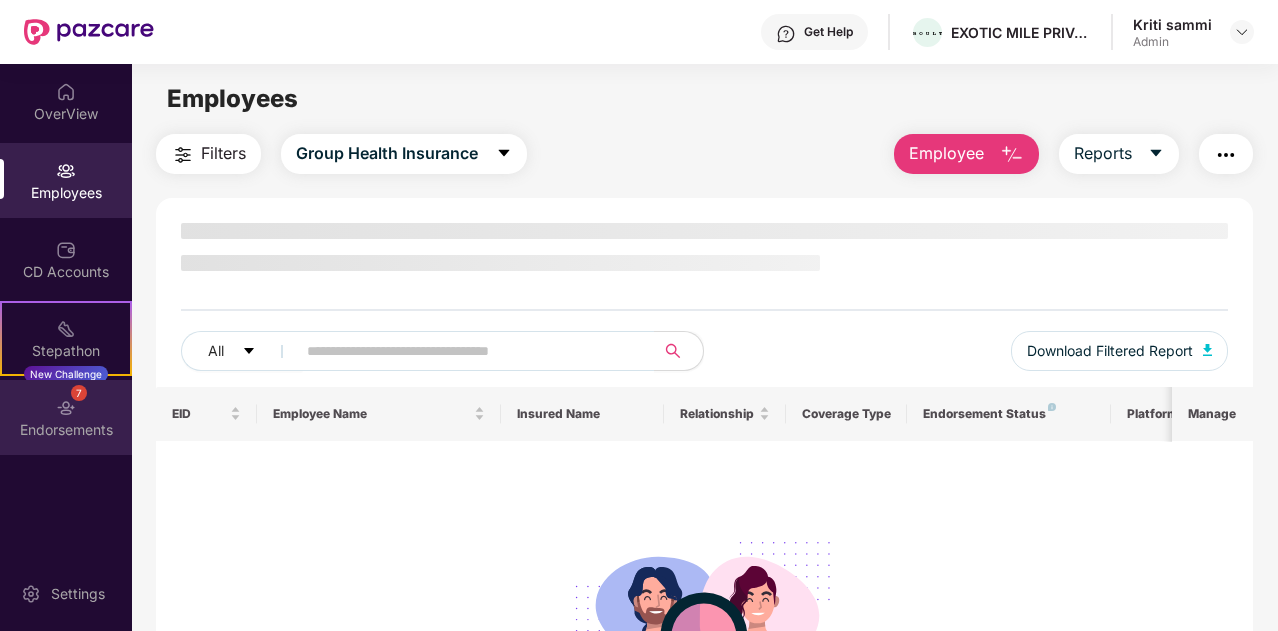 click on "Endorsements" at bounding box center (66, 430) 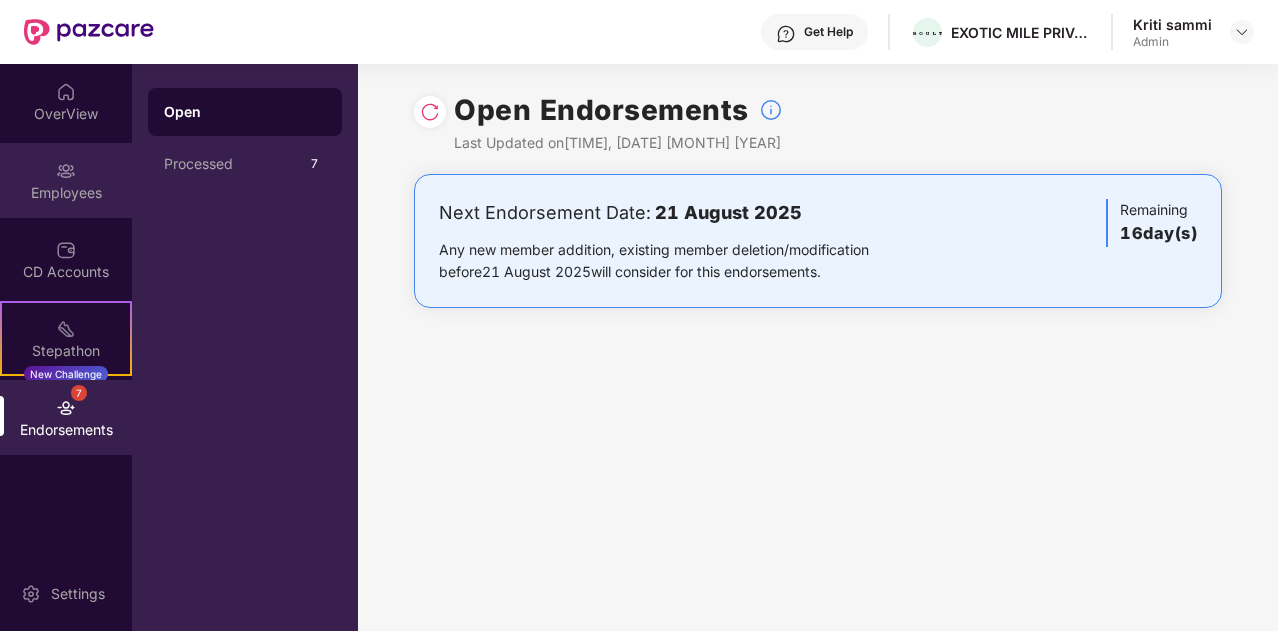 click on "Employees" at bounding box center [66, 180] 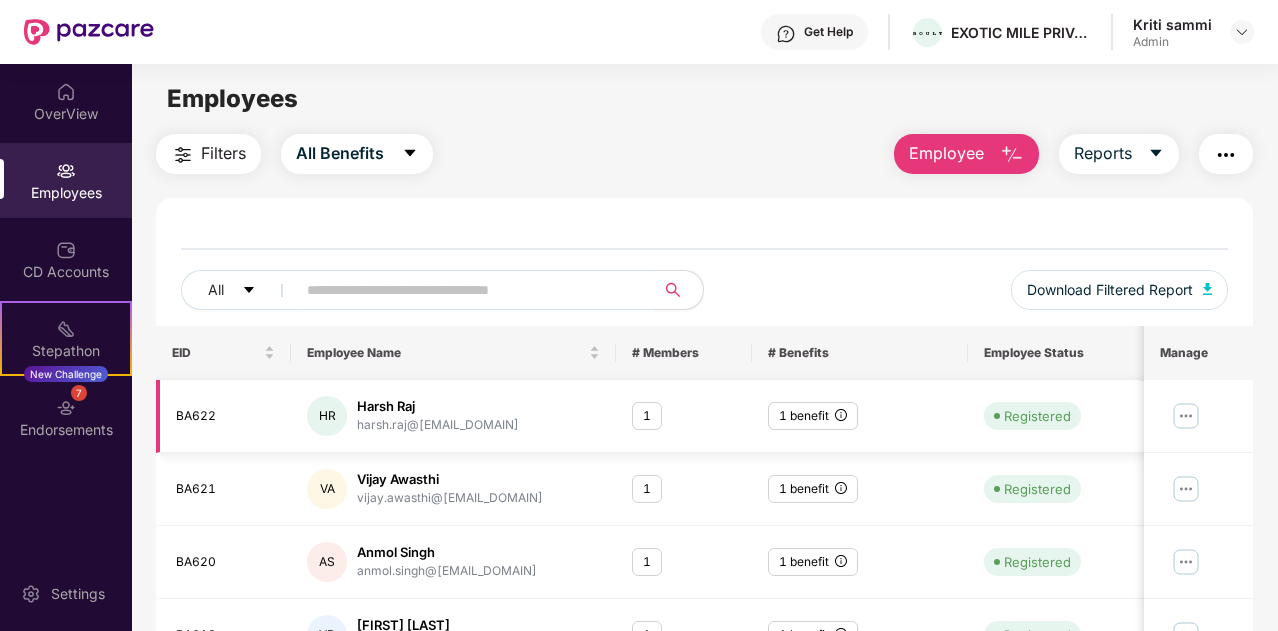 scroll, scrollTop: 546, scrollLeft: 0, axis: vertical 